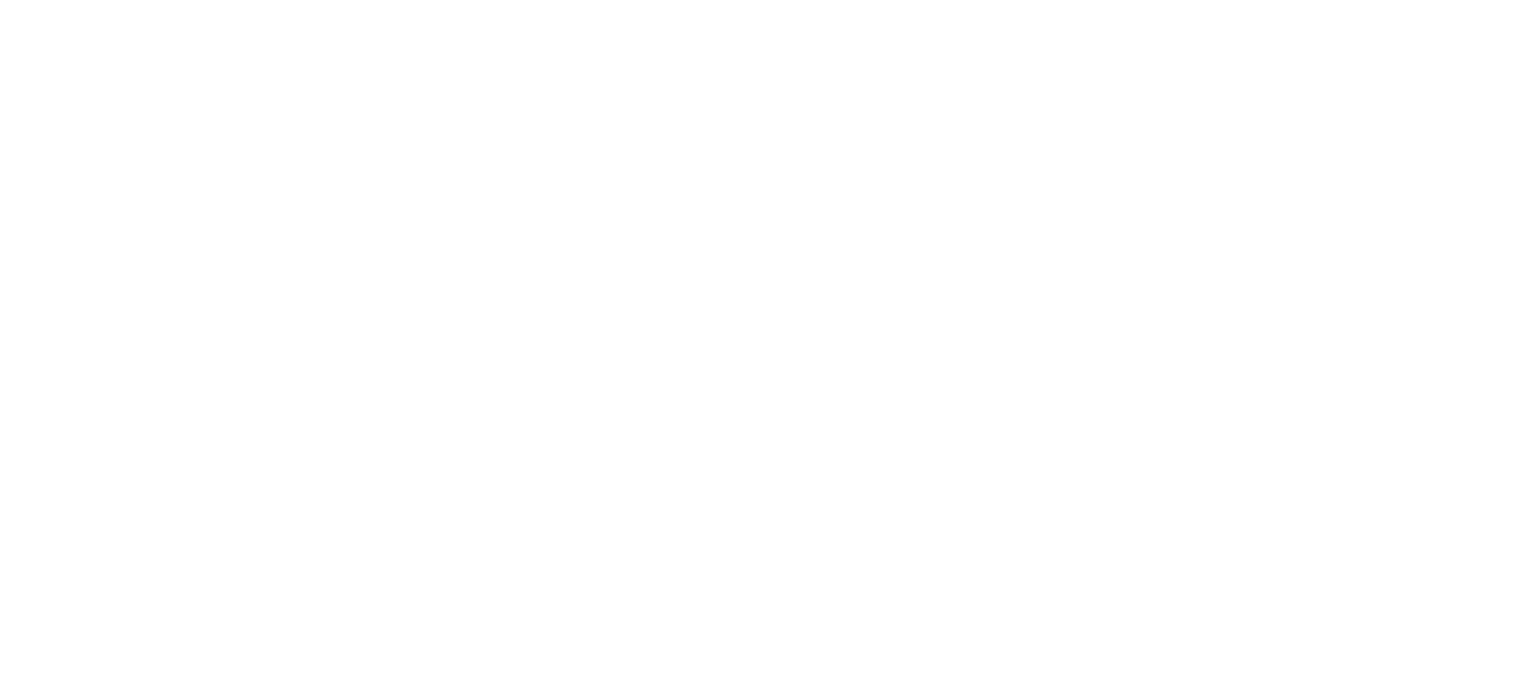 scroll, scrollTop: 0, scrollLeft: 0, axis: both 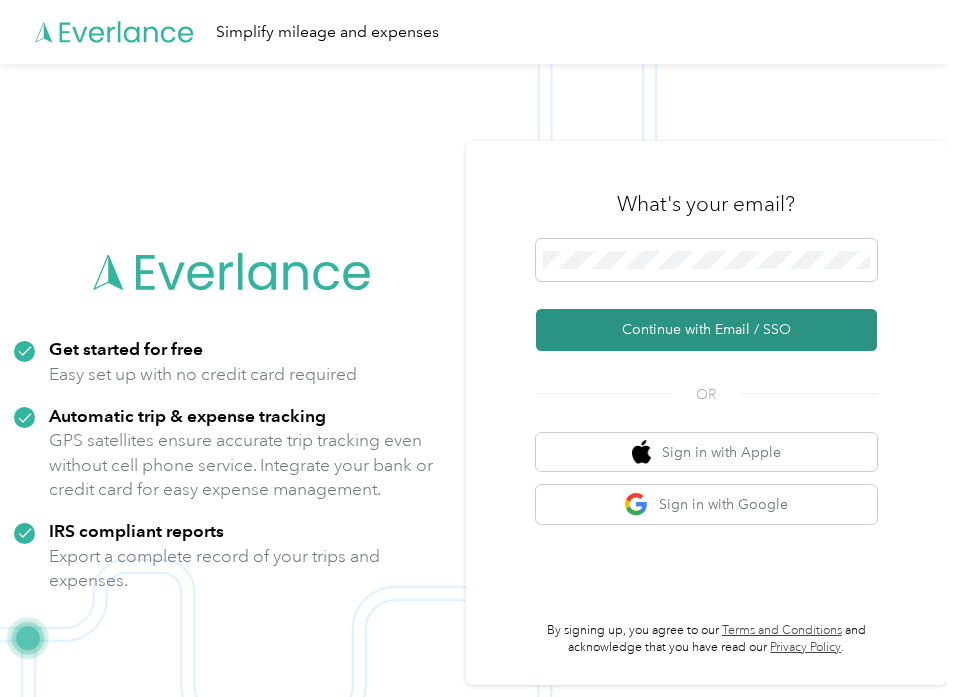 click on "Continue with Email / SSO" at bounding box center (706, 330) 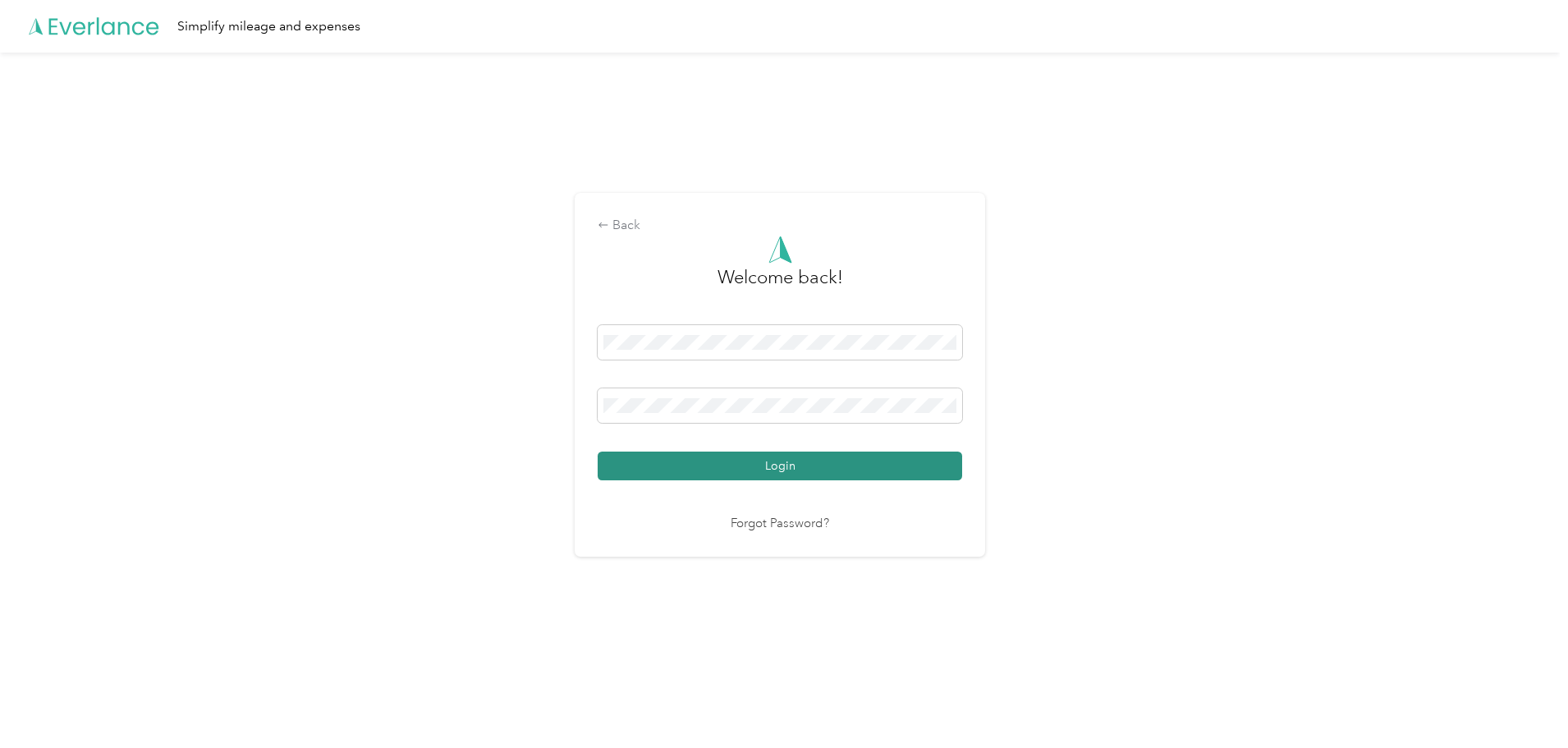 click on "Login" at bounding box center (780, 466) 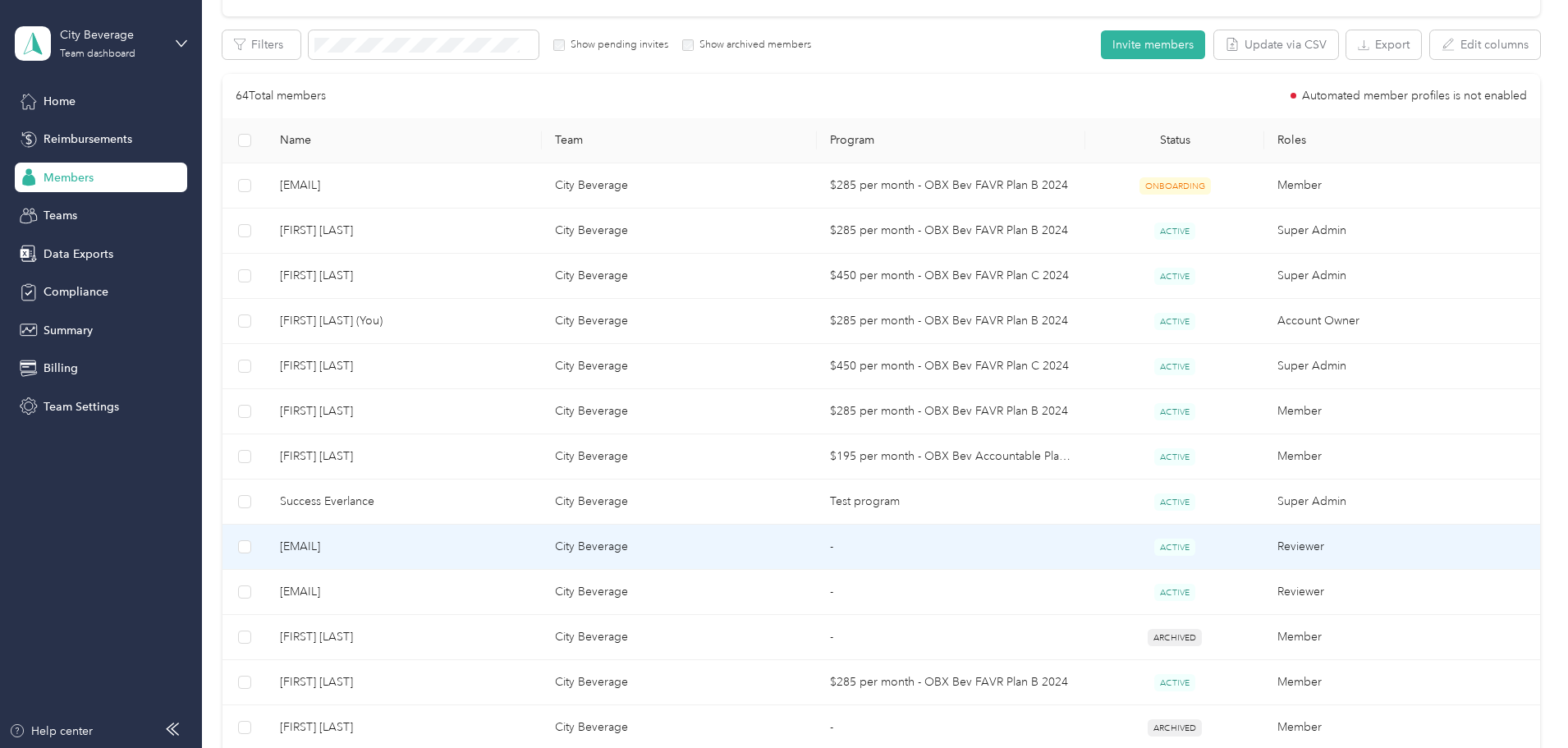 scroll, scrollTop: 277, scrollLeft: 0, axis: vertical 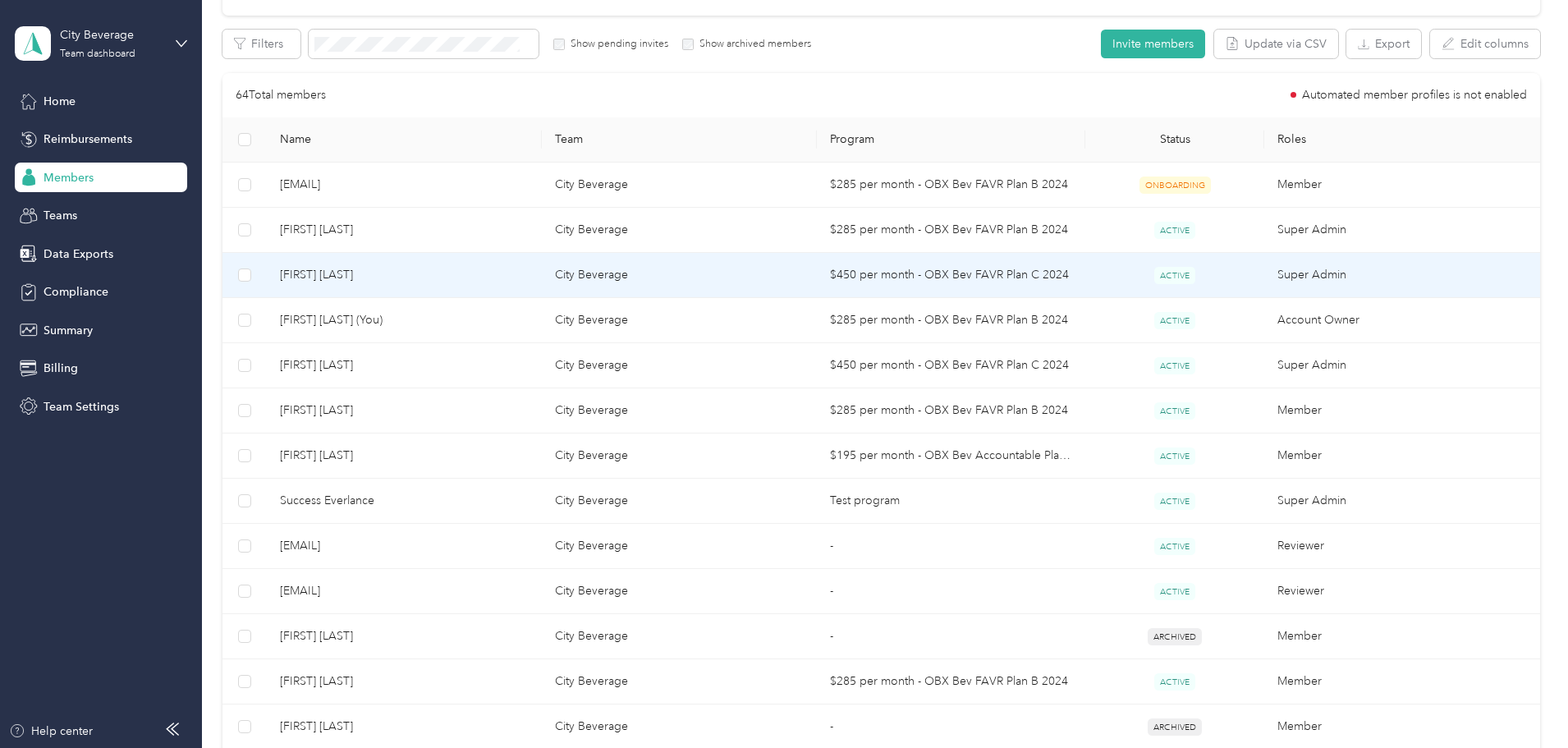 click on "[FIRST] [LAST]" at bounding box center [404, 275] 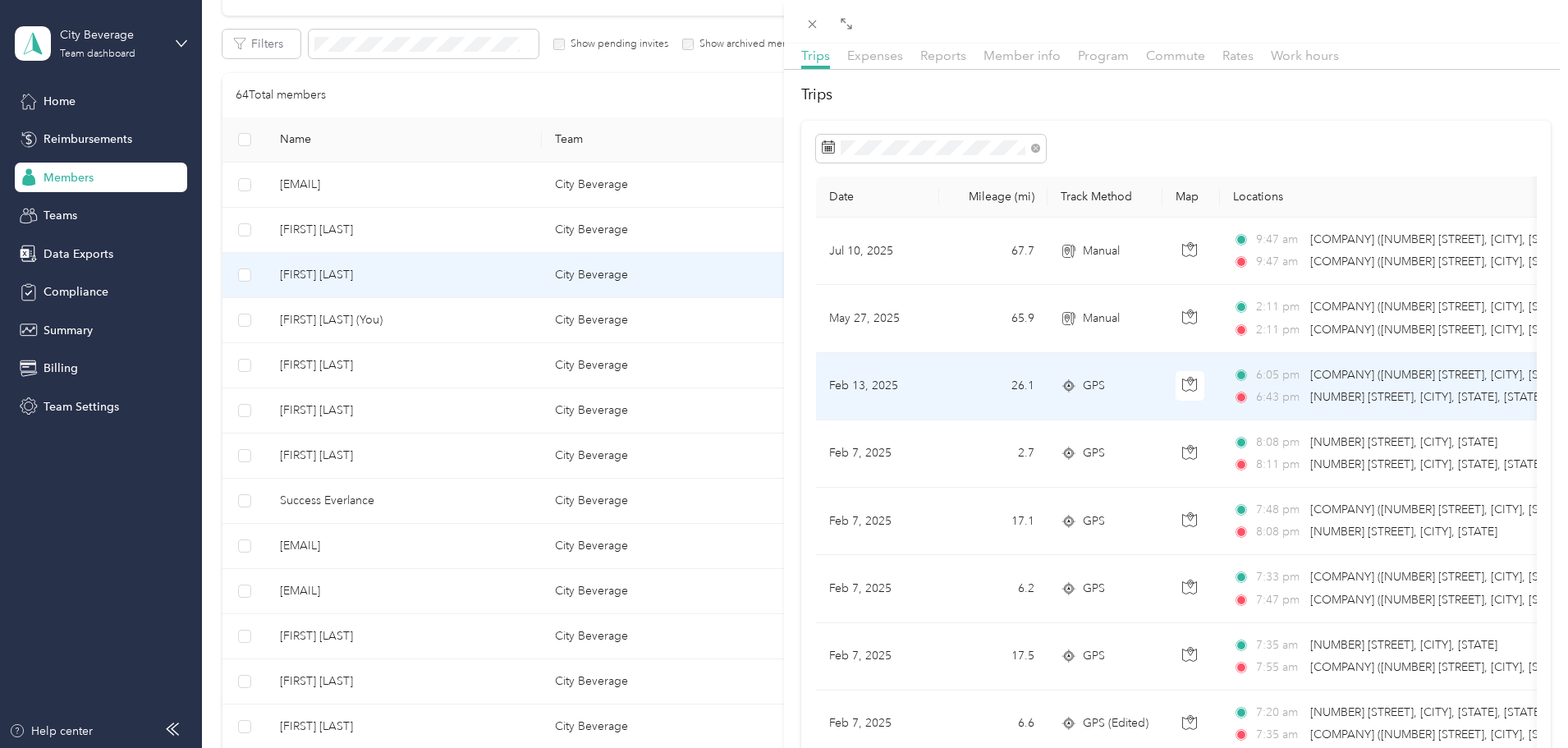 scroll, scrollTop: 53, scrollLeft: 0, axis: vertical 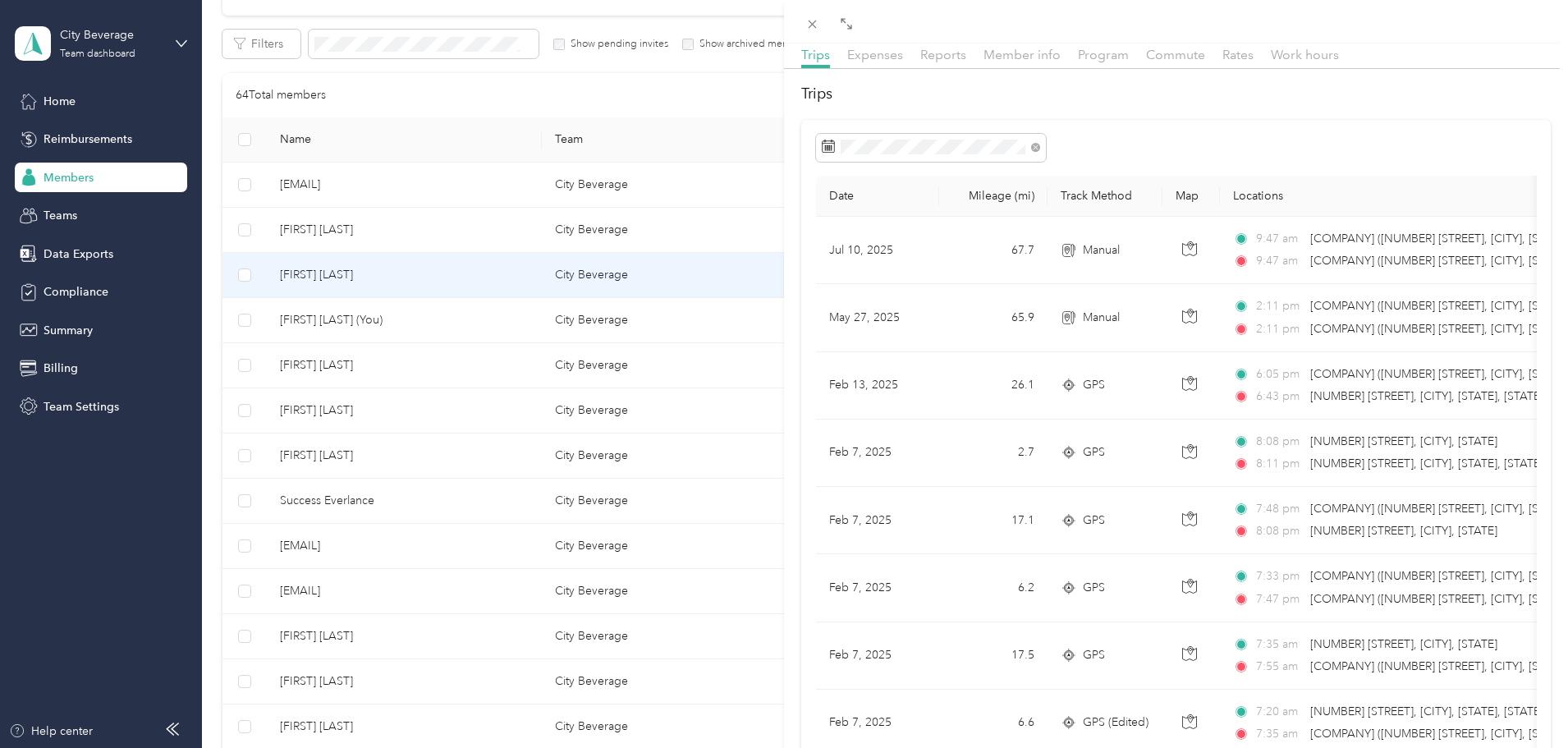 click on "[FIRST] [LAST] Archive Trips Expenses Reports Member info Program Commute Rates Work hours Trips Date Mileage (mi) Track Method Map Locations Mileage value Purpose               [DATE] [NUMBER] Manual [TIME] [COMPANY] ([NUMBER] [STREET], [CITY], [STATE]) [TIME] [COMPANY] ([NUMBER] [STREET], [CITY], [STATE]) $[PRICE] [COMPANY] [DATE] [NUMBER] Manual [TIME] [COMPANY] ([NUMBER] [STREET], [CITY], [STATE]) [TIME] [COMPANY] ([NUMBER] [STREET], [CITY], [STATE]) $[PRICE] [COMPANY] [DATE] [NUMBER] GPS [TIME] [COMPANY] ([NUMBER] [STREET], [CITY], [STATE]) [TIME] [NUMBER] [STREET], [CITY], [STATE] $[PRICE] [COMPANY] [DATE] [NUMBER] GPS [TIME] [NUMBER] [STREET], [CITY], [STATE] [TIME] [NUMBER] [STREET], [CITY], [STATE] $[PRICE] [COMPANY] [DATE] [NUMBER] GPS [TIME] [TIME] GPS" at bounding box center [784, 374] 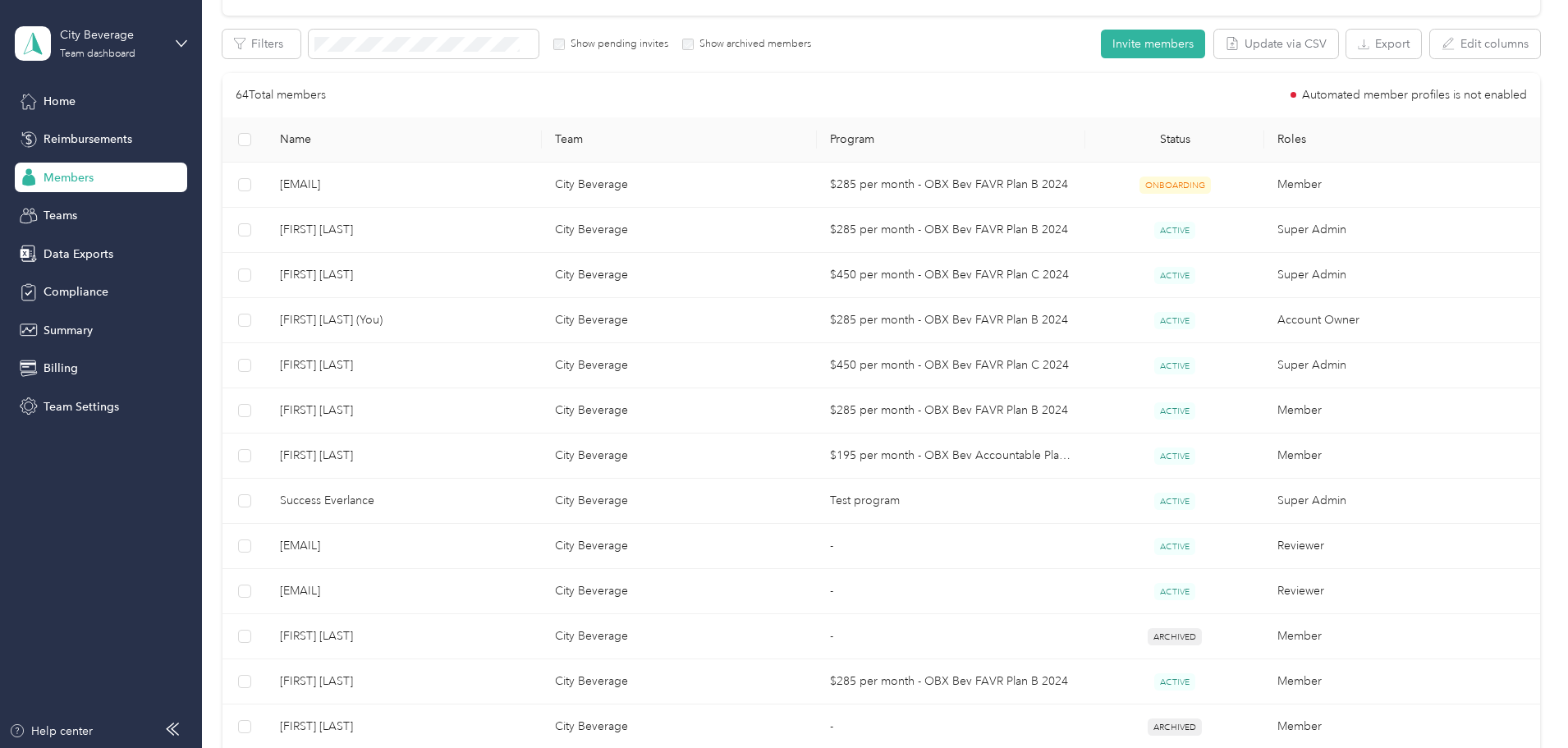 click 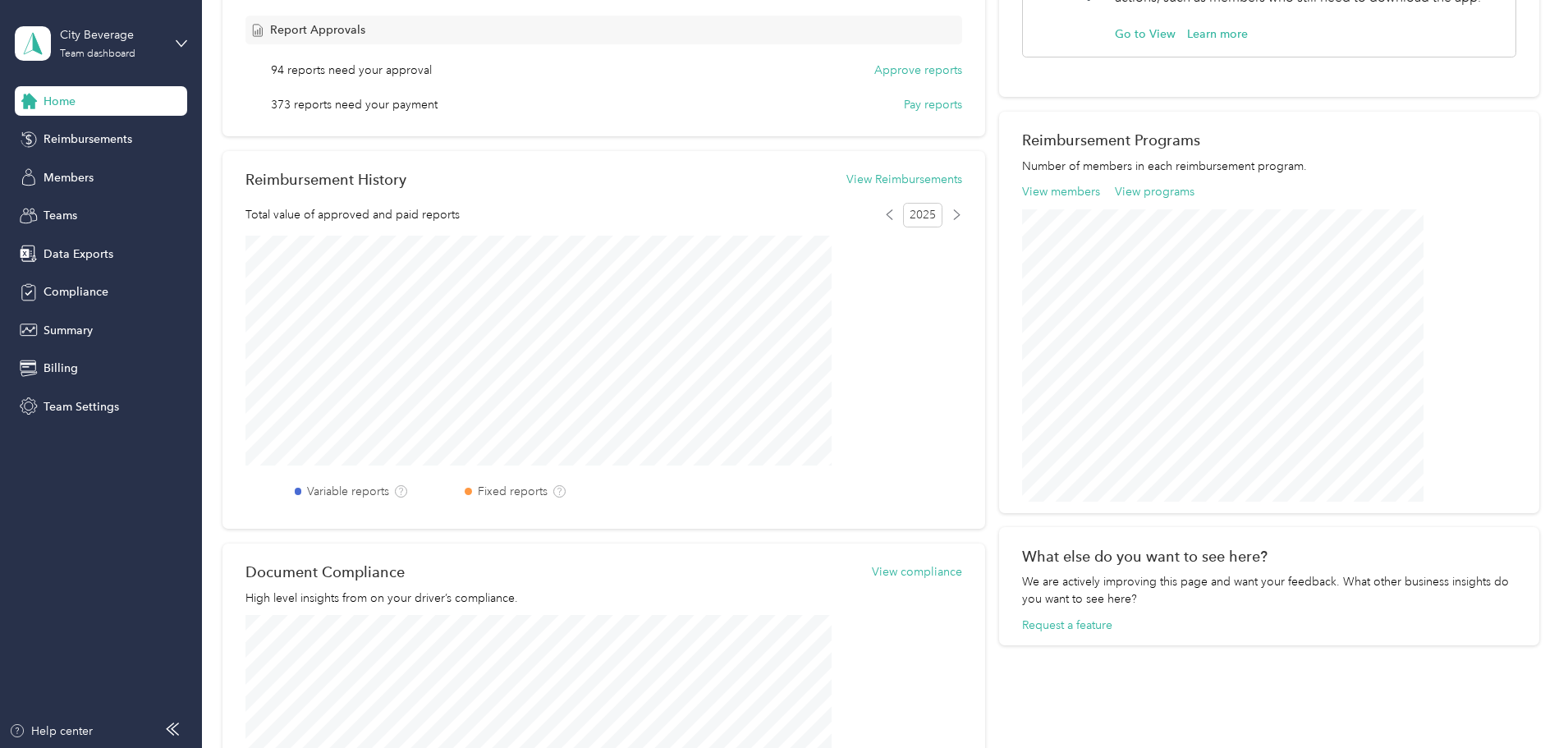 scroll, scrollTop: 422, scrollLeft: 0, axis: vertical 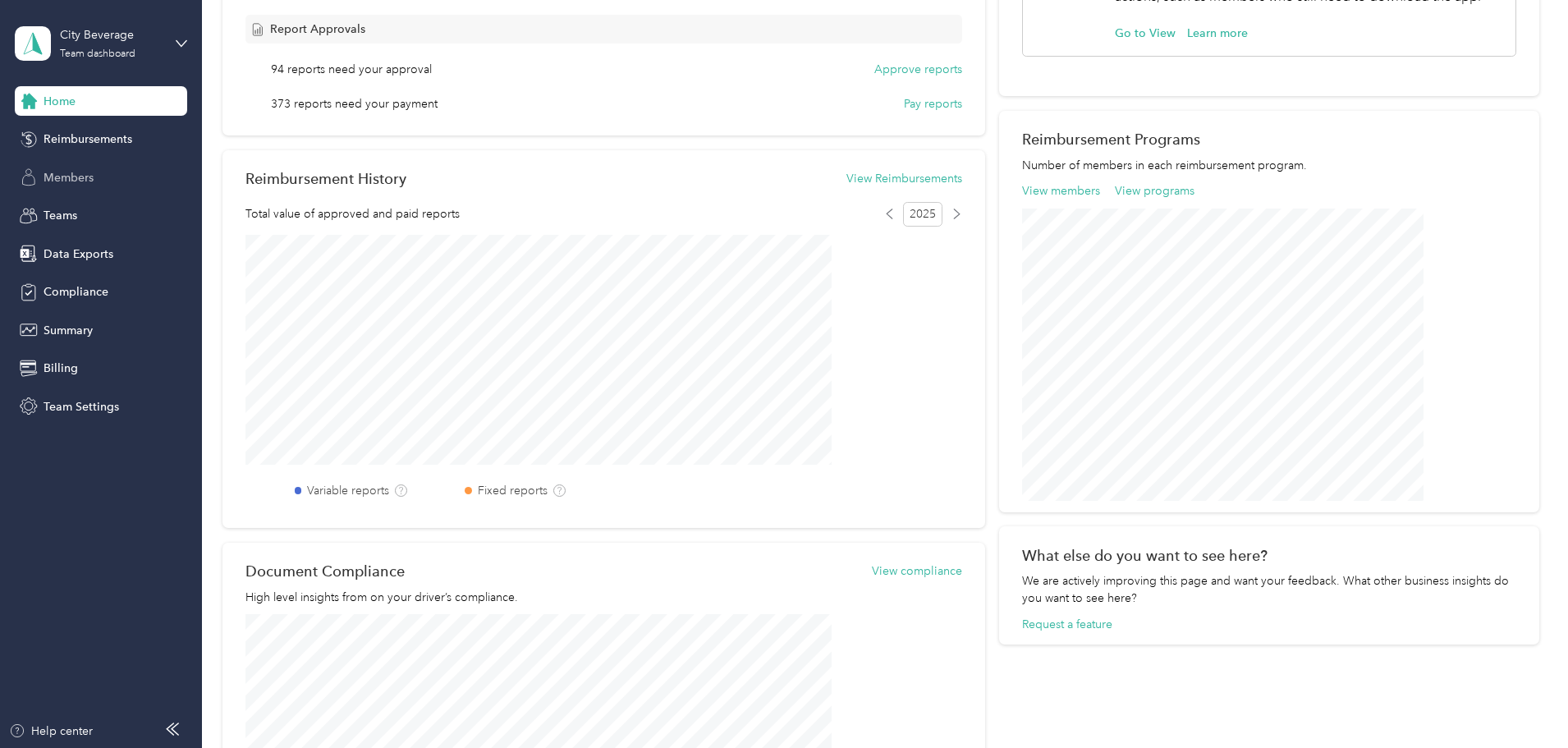 click on "Members" at bounding box center [68, 177] 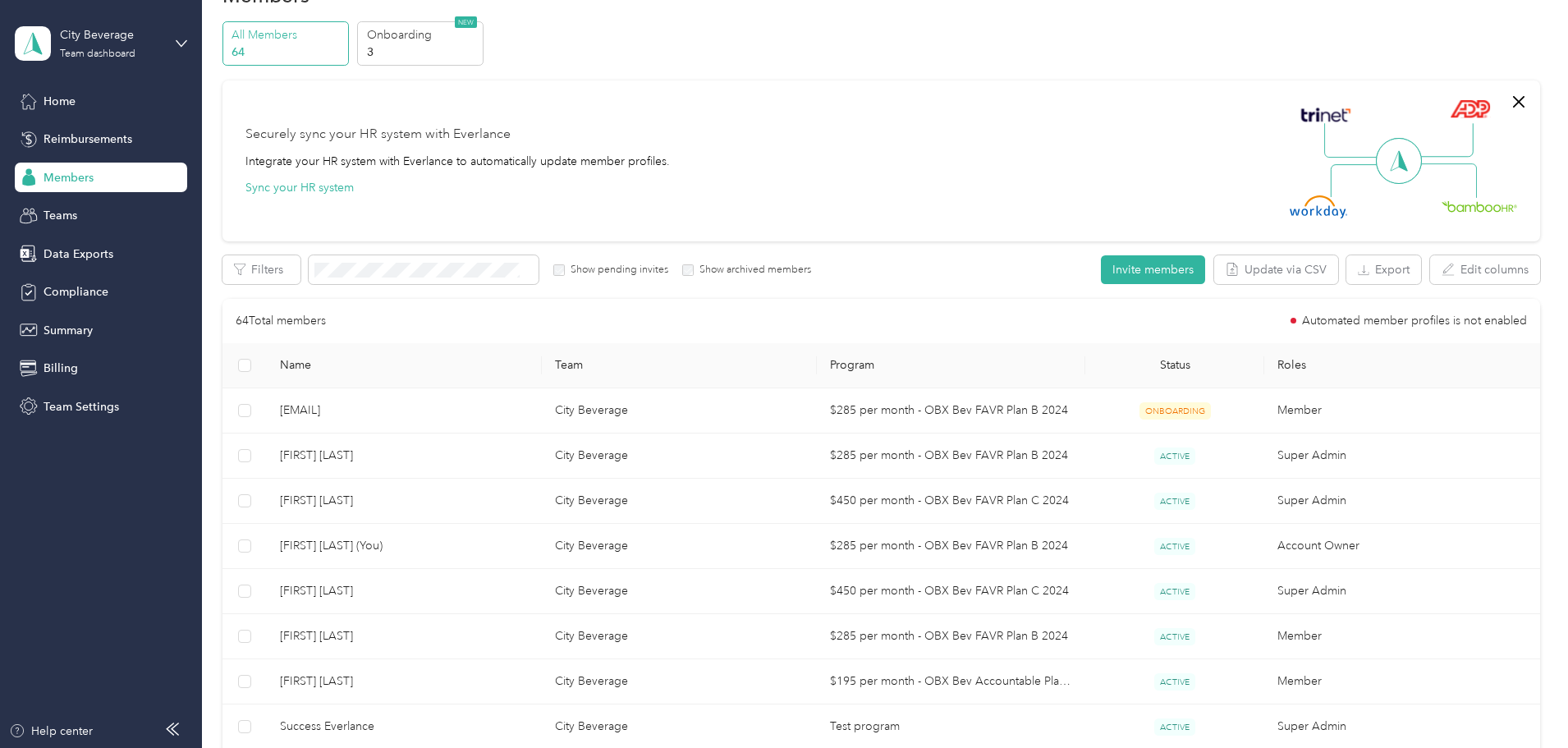 scroll, scrollTop: 0, scrollLeft: 0, axis: both 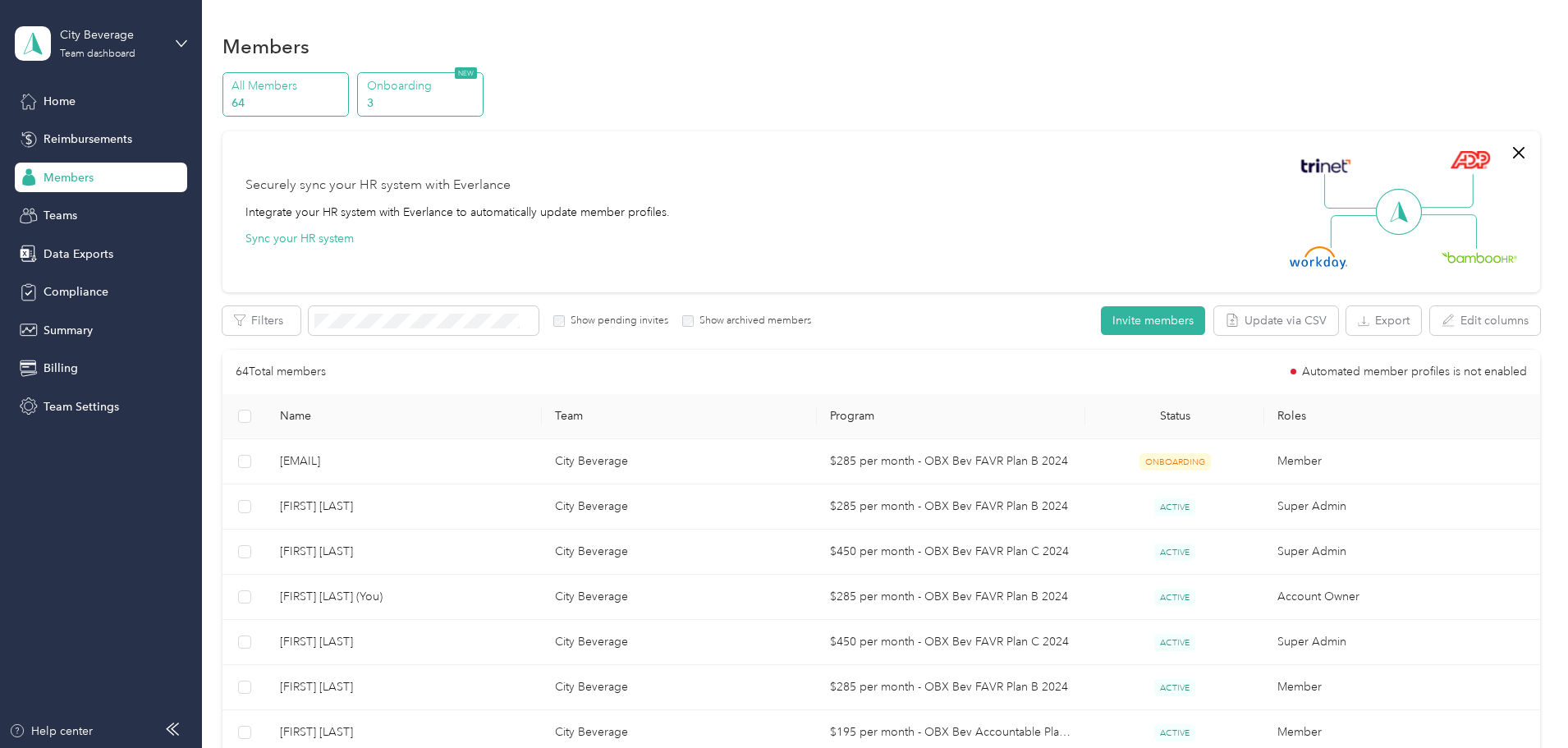 click on "3" at bounding box center (423, 103) 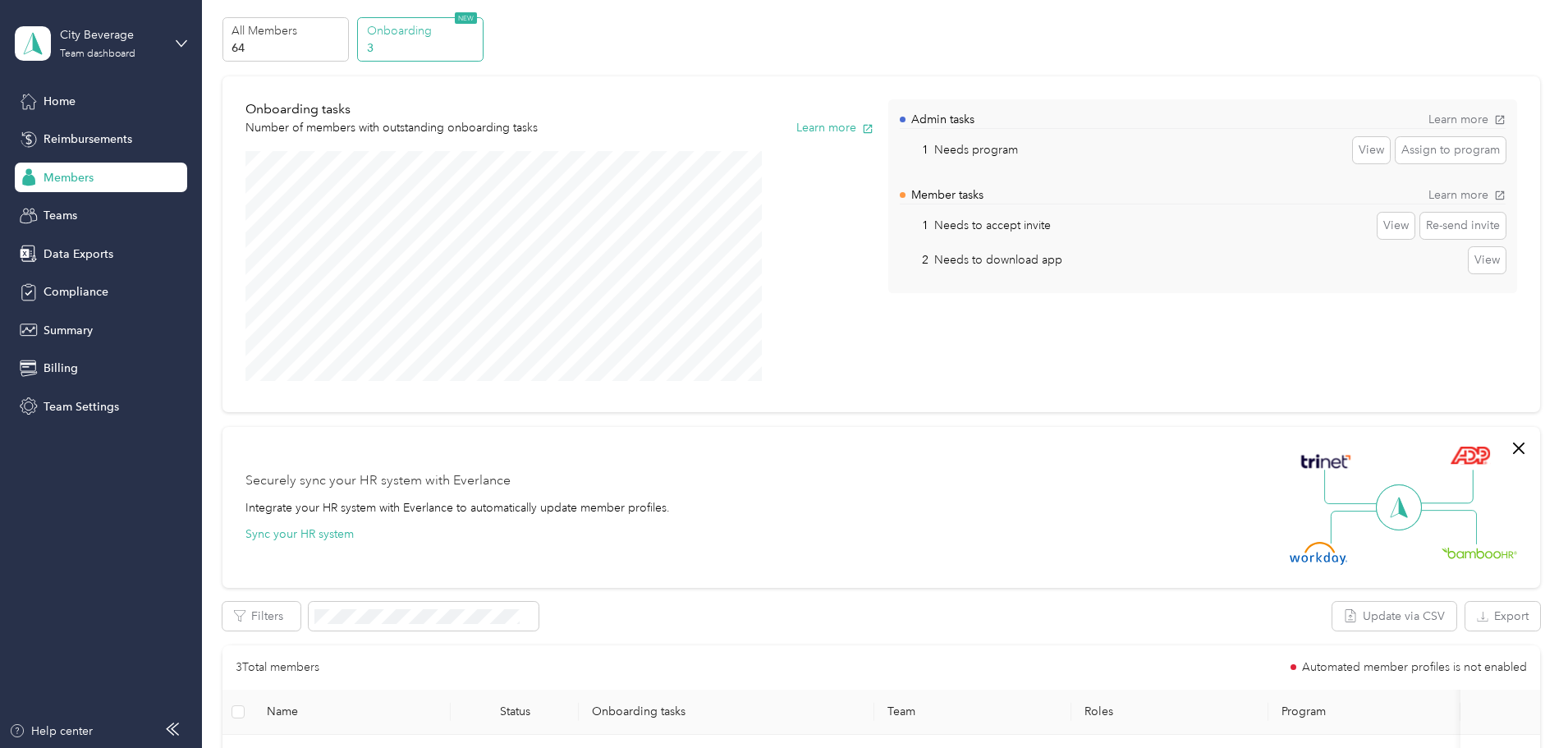 scroll, scrollTop: 0, scrollLeft: 0, axis: both 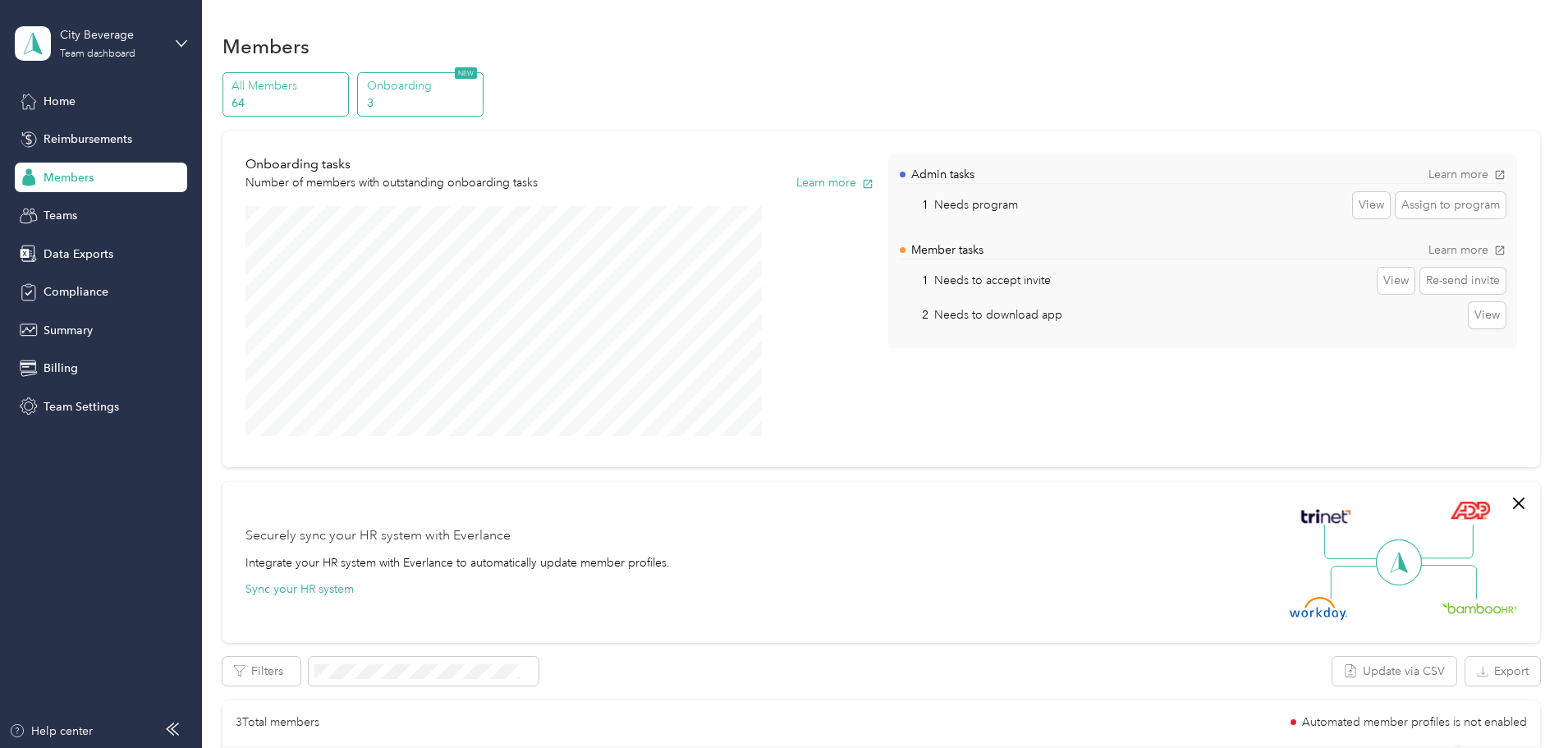 click on "All Members" at bounding box center [287, 85] 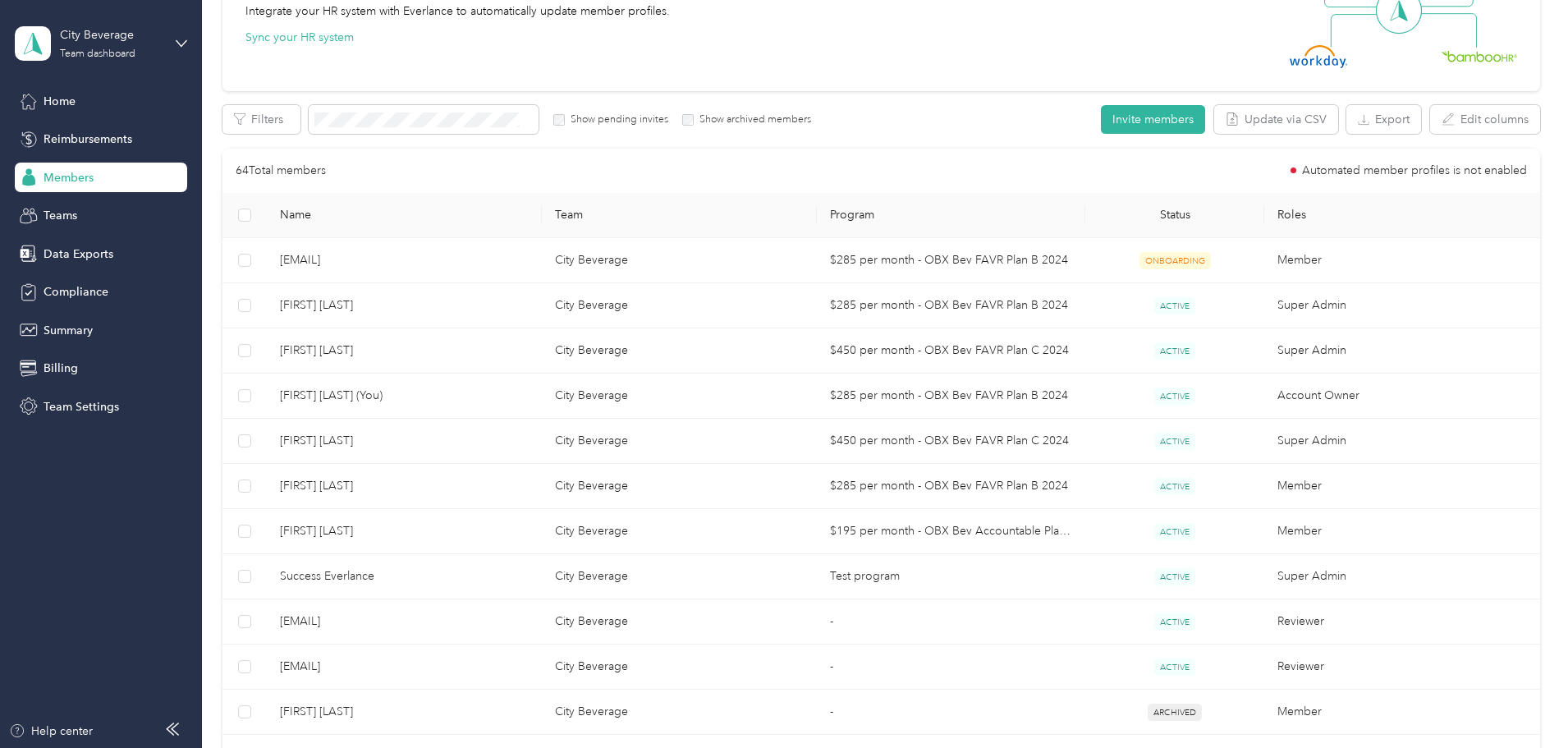 scroll, scrollTop: 202, scrollLeft: 0, axis: vertical 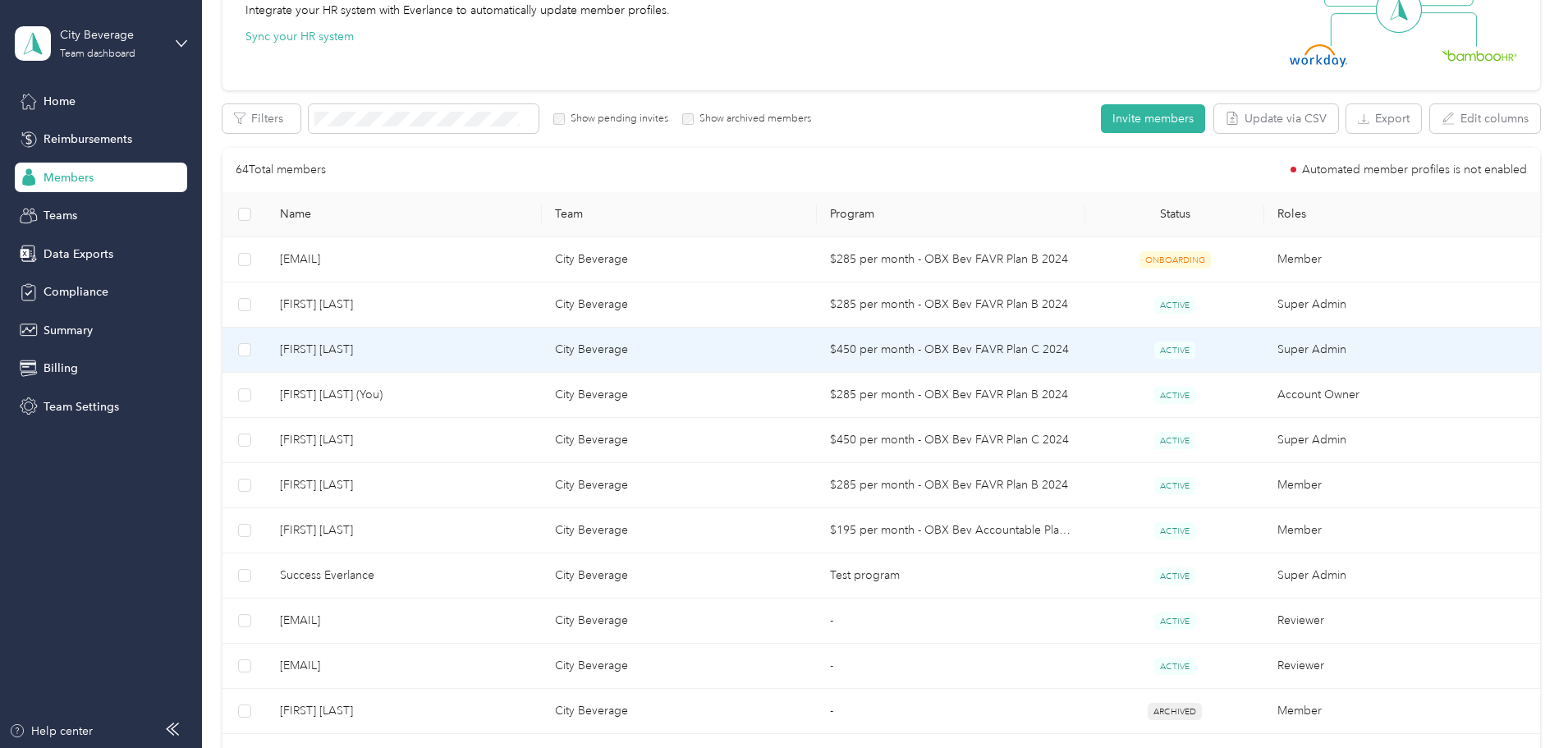 click on "[FIRST] [LAST]" at bounding box center [404, 350] 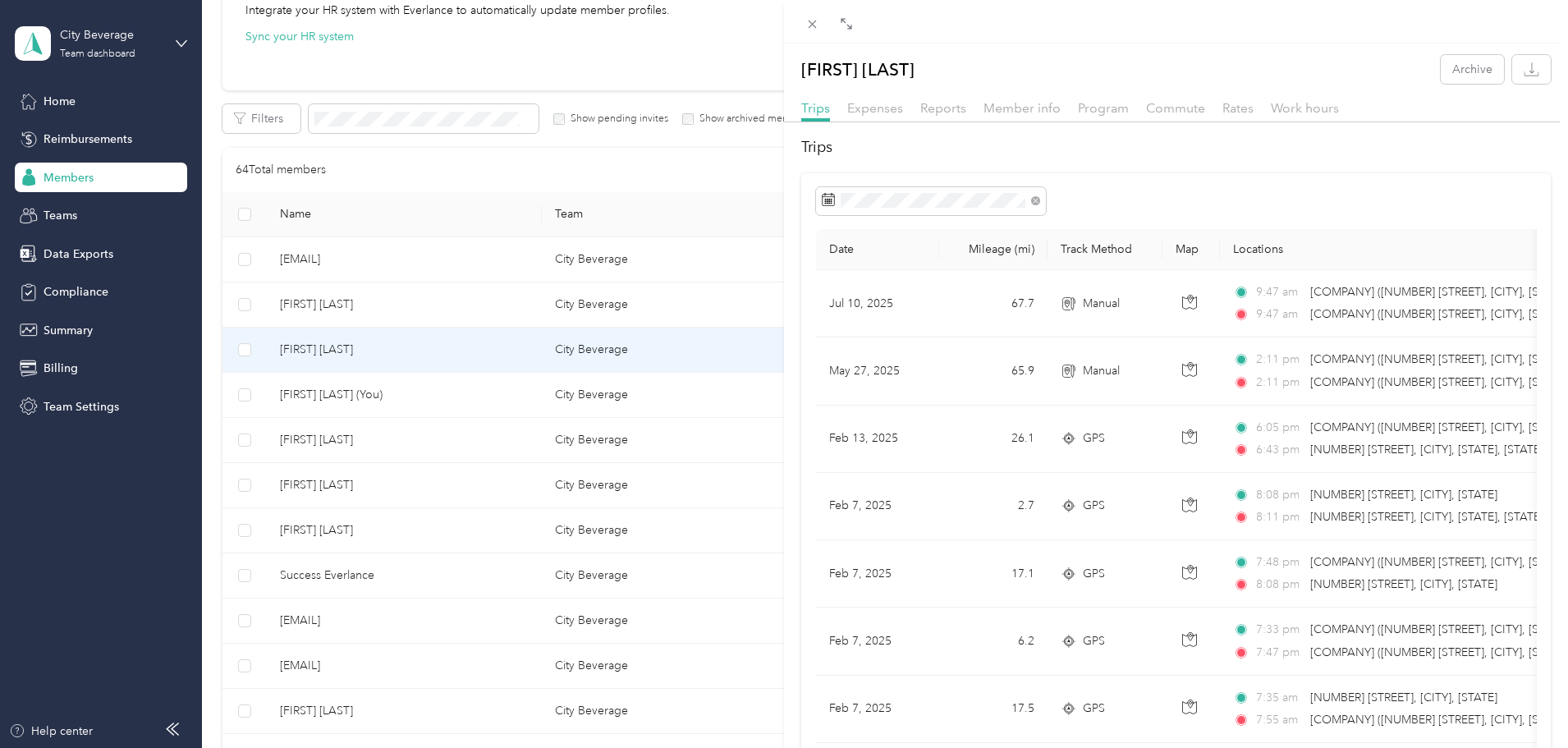 click on "[FIRST] [LAST] Archive Trips Expenses Reports Member info Program Commute Rates Work hours Trips Date Mileage (mi) Track Method Map Locations Mileage value Purpose               [DATE] [NUMBER] Manual [TIME] [COMPANY] ([NUMBER] [STREET], [CITY], [STATE]) [TIME] [COMPANY] ([NUMBER] [STREET], [CITY], [STATE]) $[PRICE] [COMPANY] [DATE] [NUMBER] Manual [TIME] [COMPANY] ([NUMBER] [STREET], [CITY], [STATE]) [TIME] [COMPANY] ([NUMBER] [STREET], [CITY], [STATE]) $[PRICE] [COMPANY] [DATE] [NUMBER] GPS [TIME] [COMPANY] ([NUMBER] [STREET], [CITY], [STATE]) [TIME] [NUMBER] [STREET], [CITY], [STATE] $[PRICE] [COMPANY] [DATE] [NUMBER] GPS [TIME] [NUMBER] [STREET], [CITY], [STATE] [TIME] [NUMBER] [STREET], [CITY], [STATE] $[PRICE] [COMPANY] [DATE] [NUMBER] GPS [TIME] [TIME] GPS" at bounding box center (784, 374) 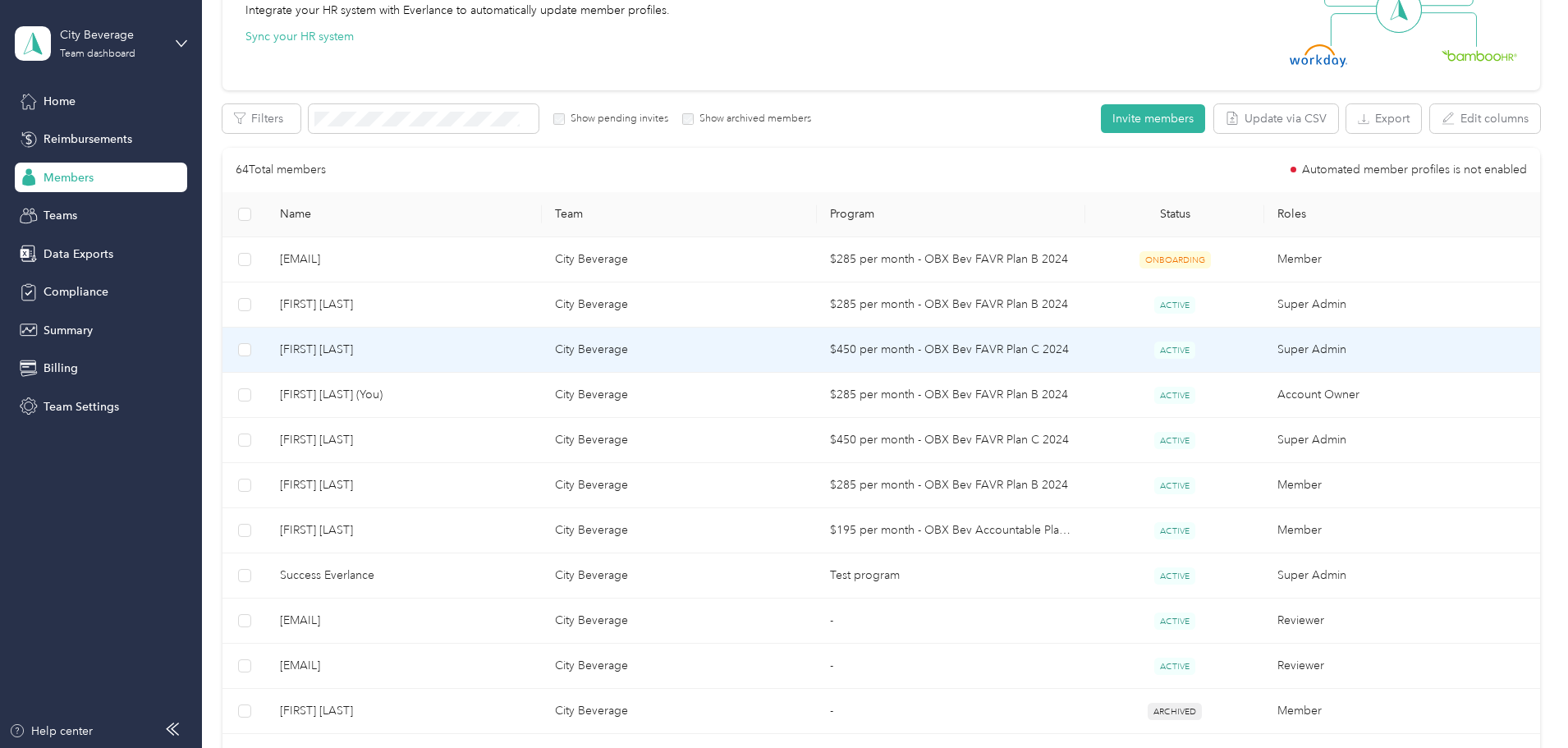 click at bounding box center (245, 350) 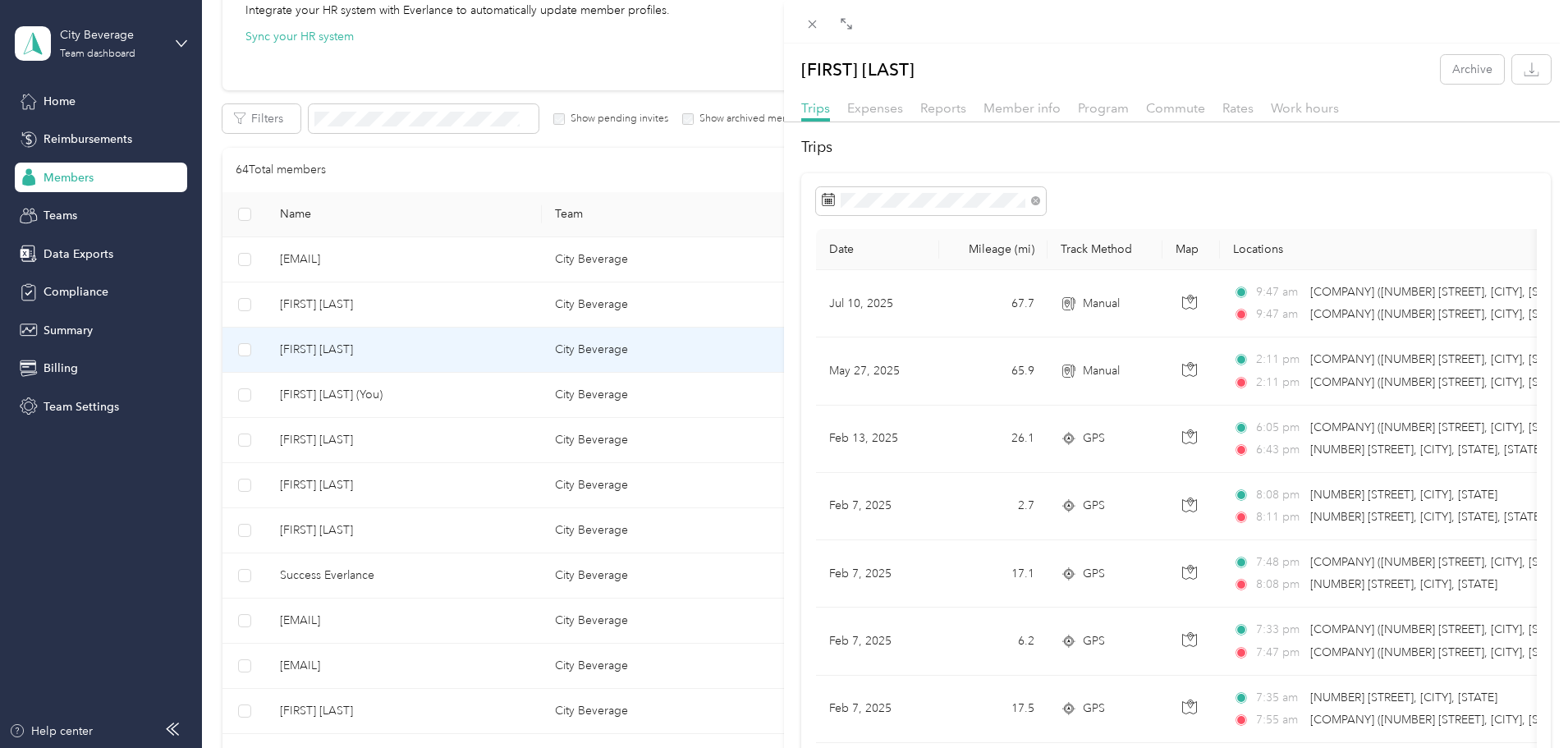 click on "[FIRST] [LAST] Archive Trips Expenses Reports Member info Program Commute Rates Work hours Trips Date Mileage (mi) Track Method Map Locations Mileage value Purpose               [DATE] [NUMBER] Manual [TIME] [COMPANY] ([NUMBER] [STREET], [CITY], [STATE]) [TIME] [COMPANY] ([NUMBER] [STREET], [CITY], [STATE]) $[PRICE] [COMPANY] [DATE] [NUMBER] Manual [TIME] [COMPANY] ([NUMBER] [STREET], [CITY], [STATE]) [TIME] [COMPANY] ([NUMBER] [STREET], [CITY], [STATE]) $[PRICE] [COMPANY] [DATE] [NUMBER] GPS [TIME] [COMPANY] ([NUMBER] [STREET], [CITY], [STATE]) [TIME] [NUMBER] [STREET], [CITY], [STATE] $[PRICE] [COMPANY] [DATE] [NUMBER] GPS [TIME] [NUMBER] [STREET], [CITY], [STATE] [TIME] [NUMBER] [STREET], [CITY], [STATE] $[PRICE] [COMPANY] [DATE] [NUMBER] GPS [TIME] [TIME] GPS" at bounding box center [784, 374] 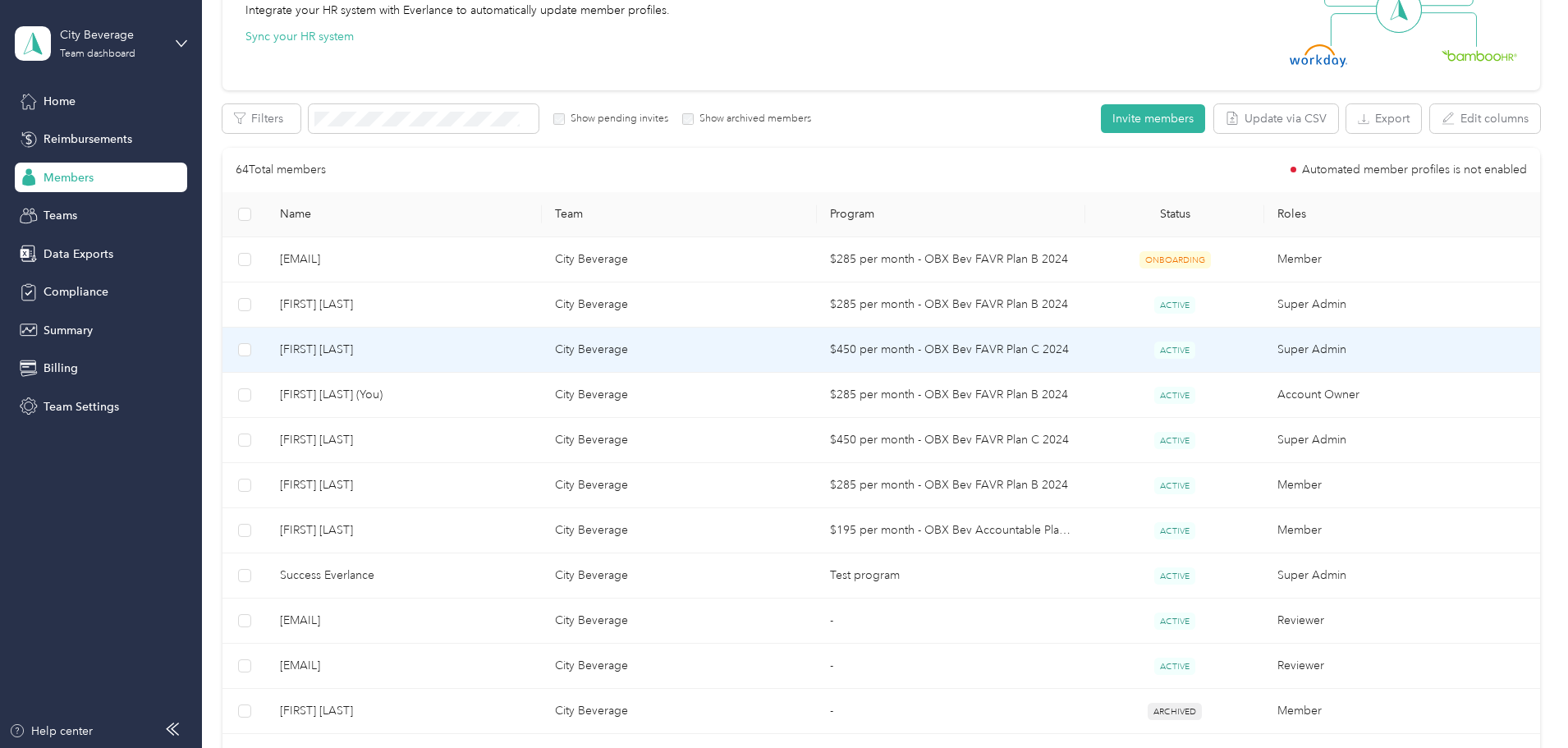 click on "[FIRST] [LAST]" at bounding box center (404, 350) 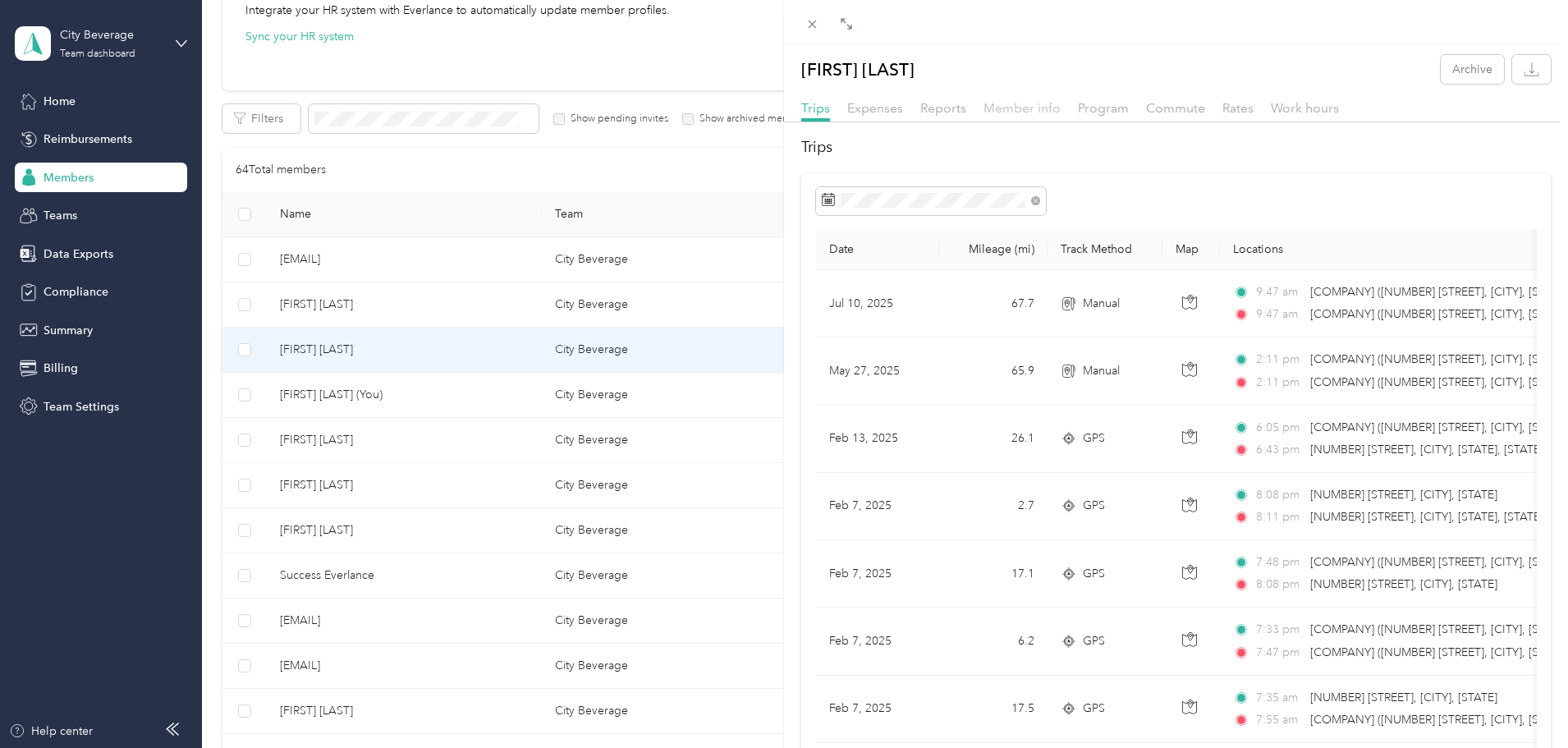 click on "Member info" at bounding box center [1022, 108] 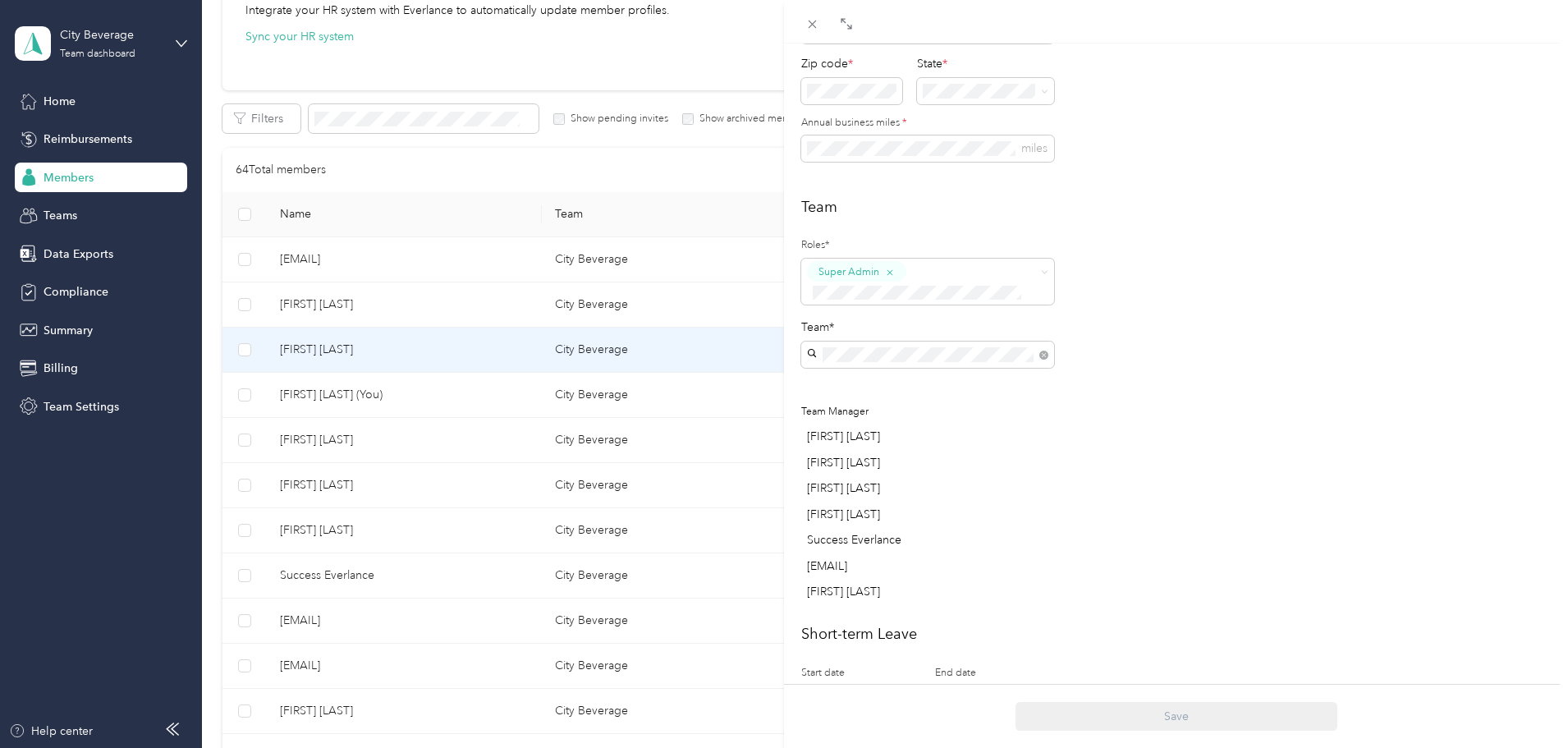 scroll, scrollTop: 0, scrollLeft: 0, axis: both 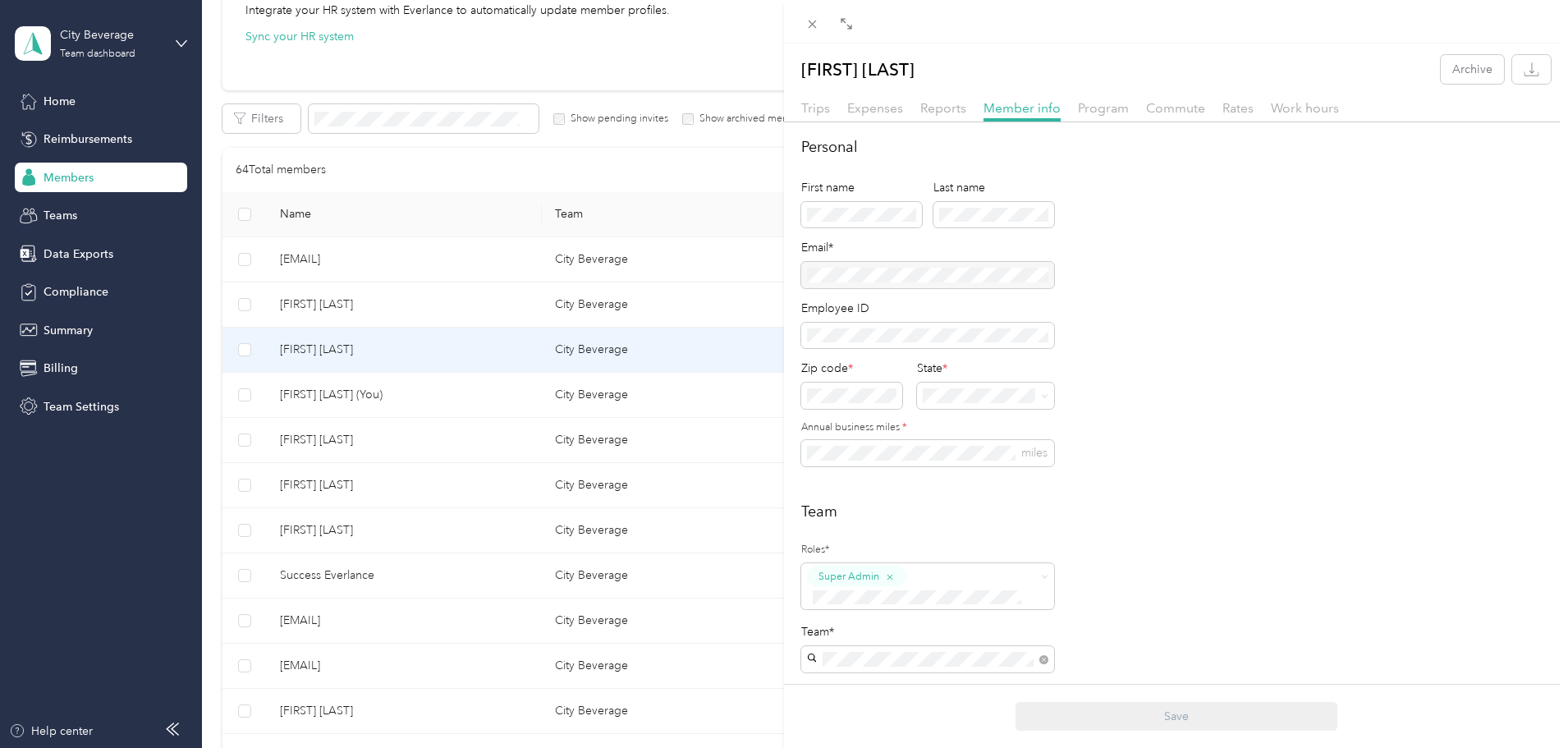 click on "Program" at bounding box center (1103, 108) 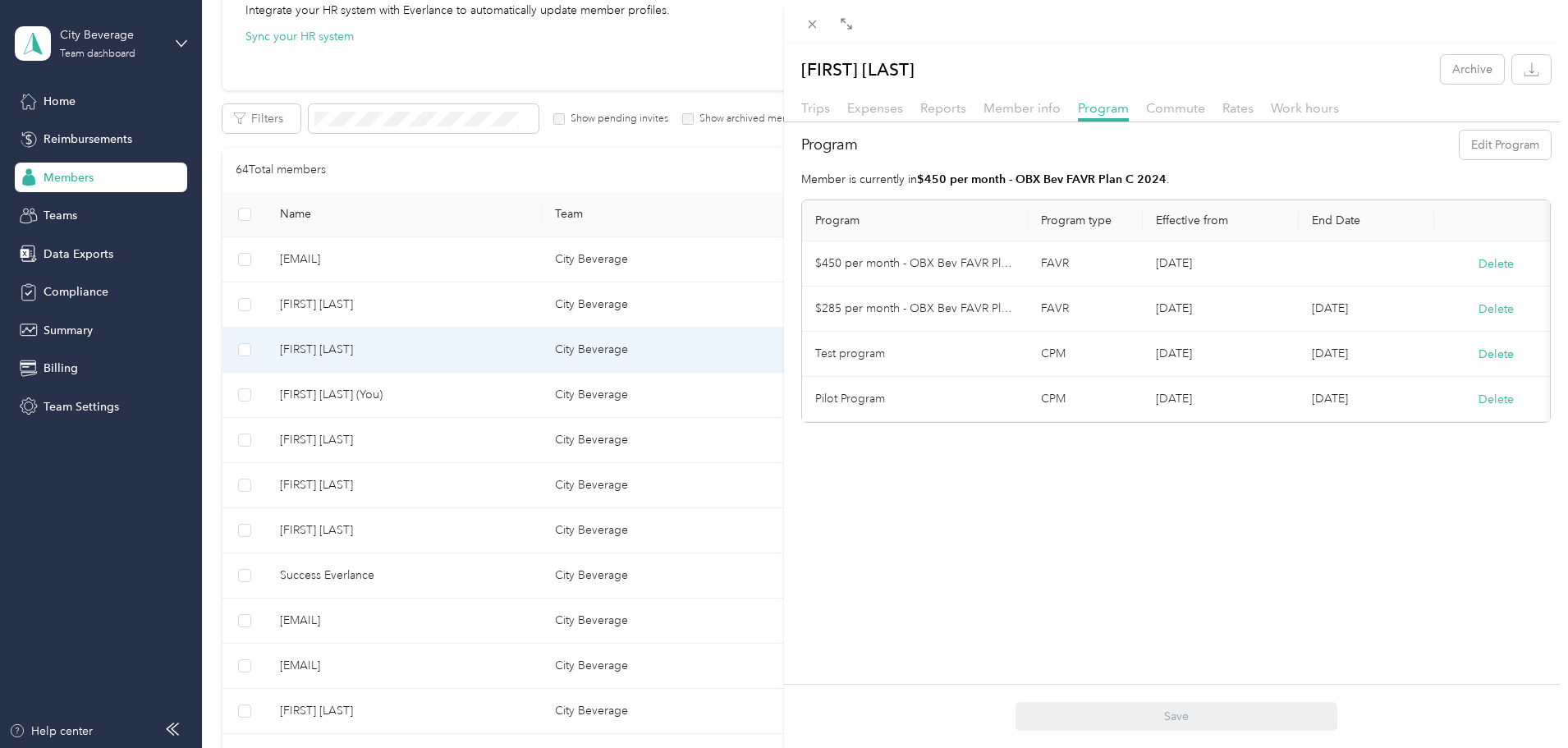 click on "[FIRST] [LAST] Archive Trips Expenses Reports Member info Program Commute Rates Work hours Program Edit Program Member is currently in  $[PRICE] per month - OBX Bev FAVR Plan C [YEAR] . Program Program type Effective from End Date           $[PRICE] per month - OBX Bev FAVR Plan C [YEAR] FAVR [DATE] Delete $[PRICE] per month - OBX Bev FAVR Plan B [YEAR] FAVR [DATE] [DATE] Delete Test program CPM [DATE] [DATE] Delete Pilot Program CPM [DATE] [DATE] Delete Save" at bounding box center [784, 374] 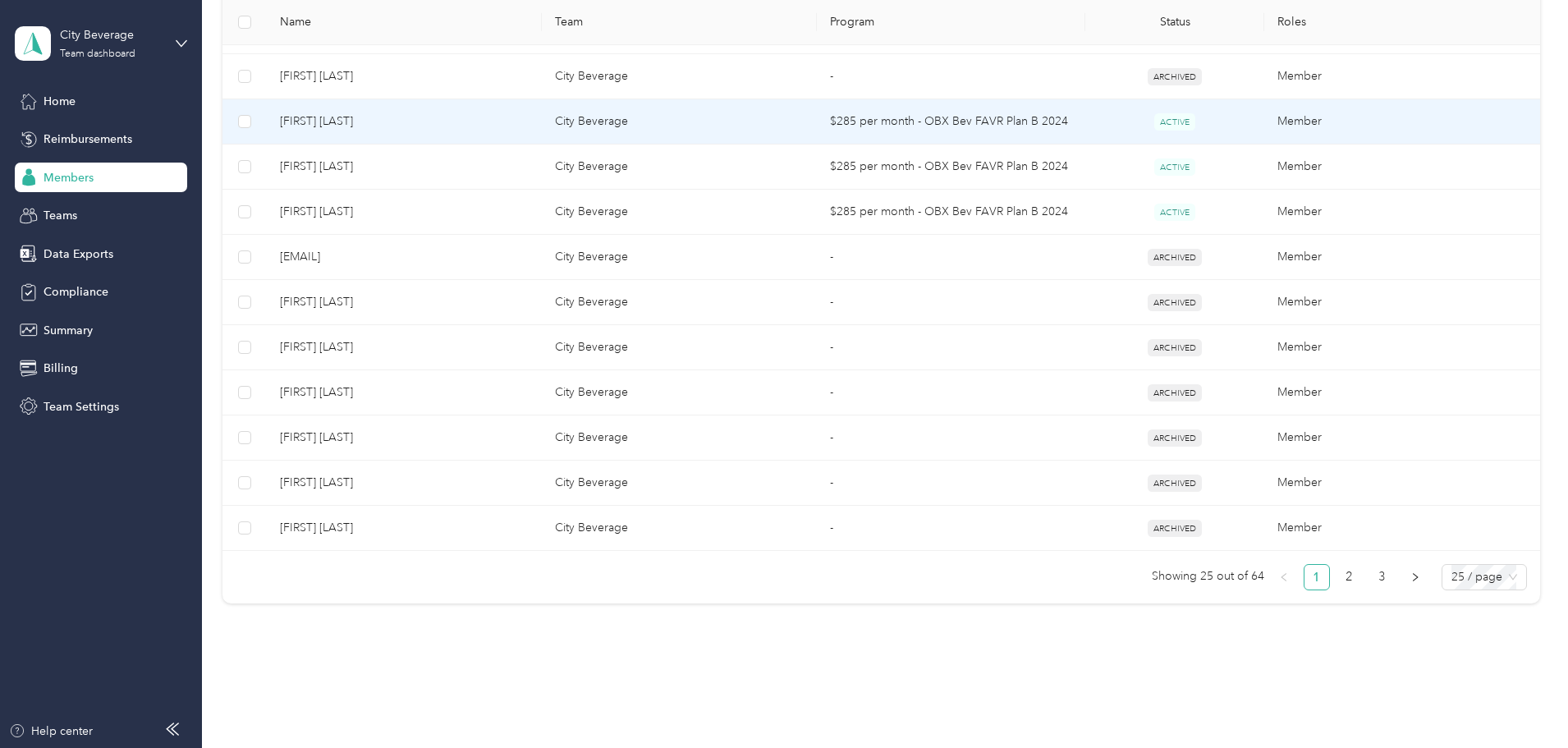 scroll, scrollTop: 1057, scrollLeft: 0, axis: vertical 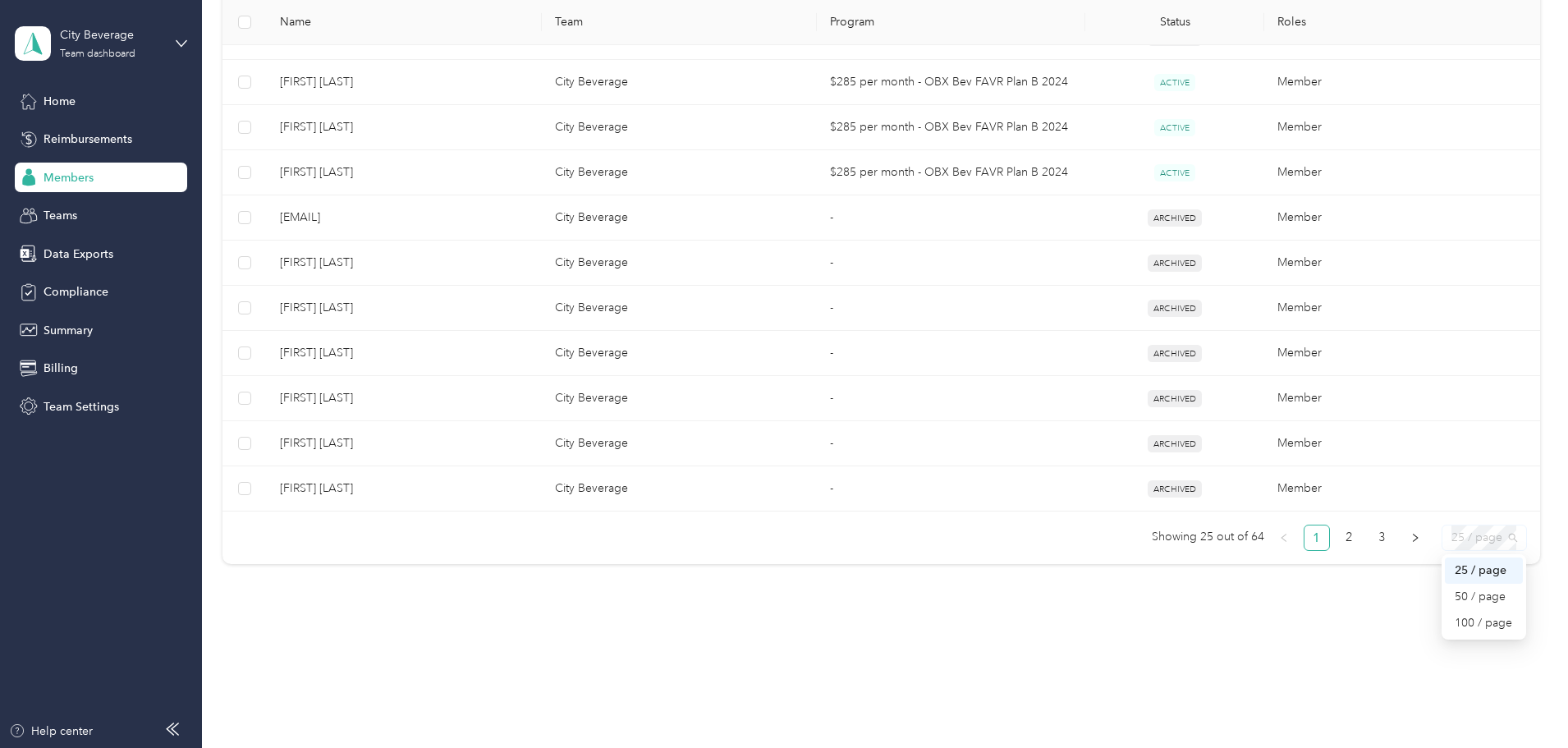 click on "25 / page" at bounding box center (1484, 538) 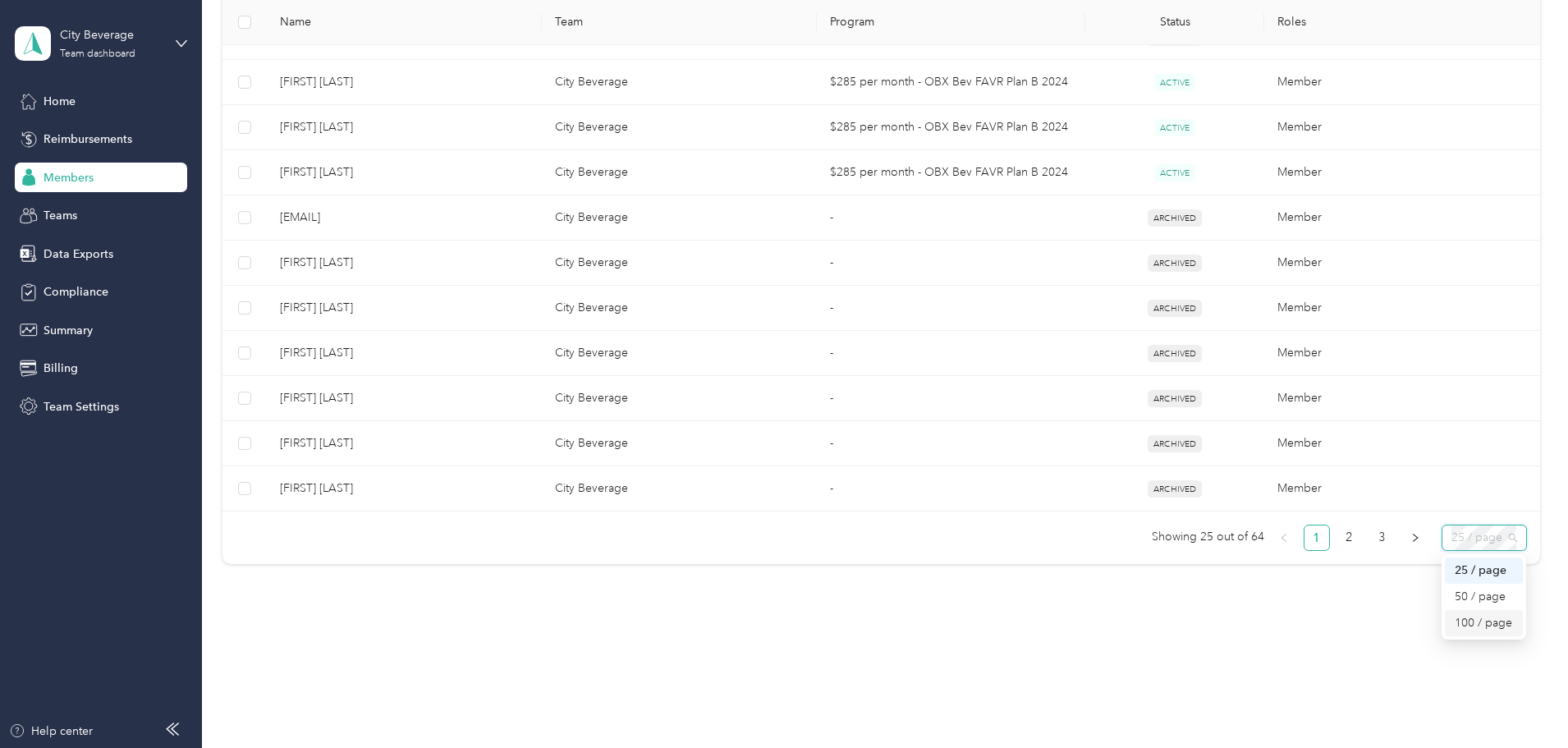 click on "100 / page" at bounding box center [1483, 623] 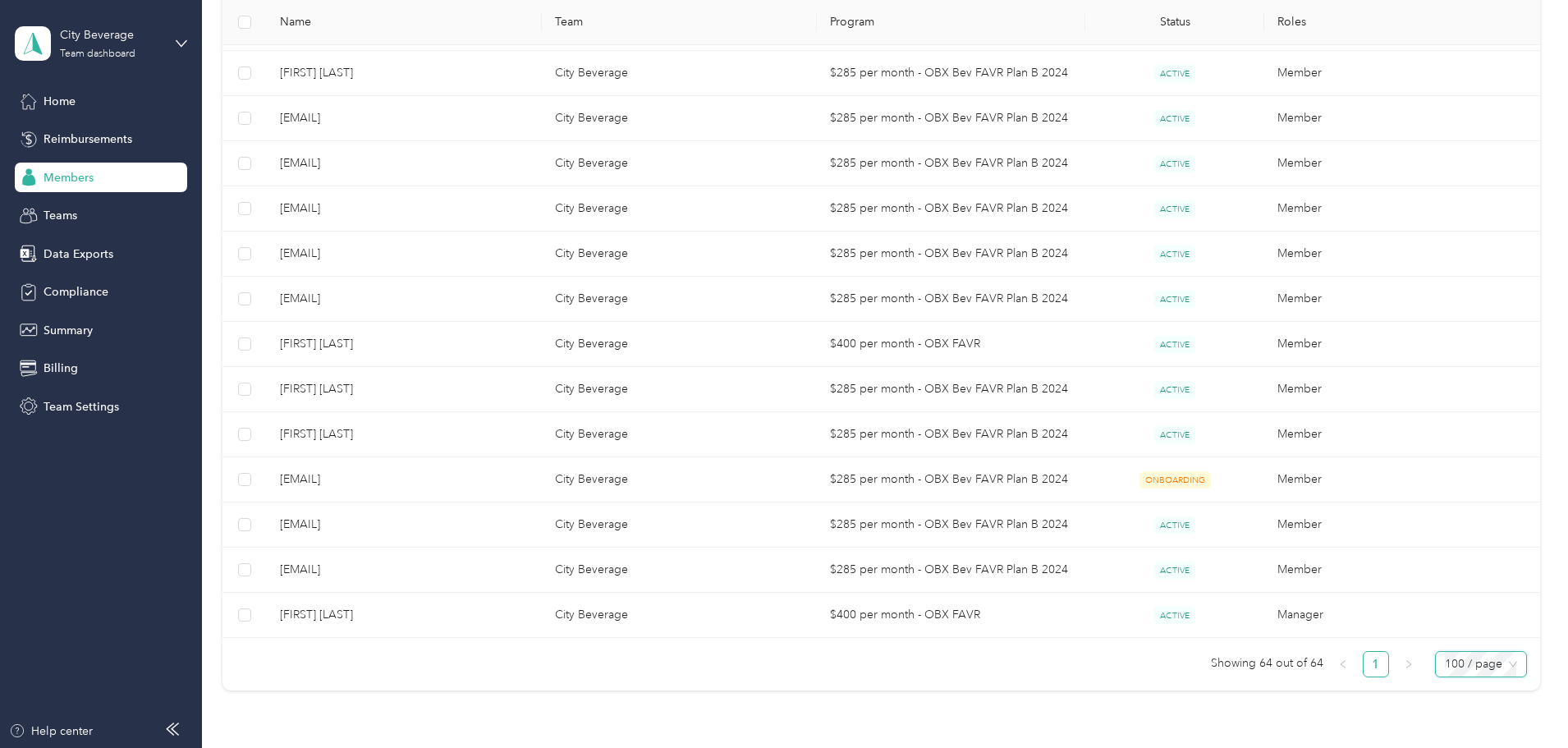 scroll, scrollTop: 2665, scrollLeft: 0, axis: vertical 